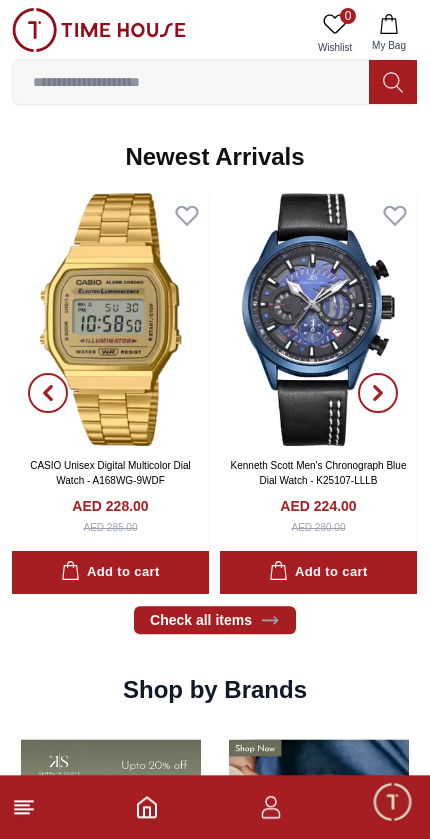 scroll, scrollTop: 1020, scrollLeft: 0, axis: vertical 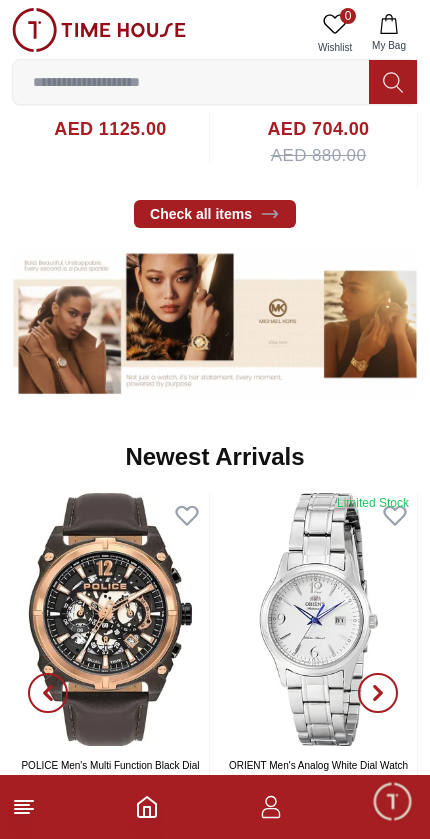 click at bounding box center [215, 807] 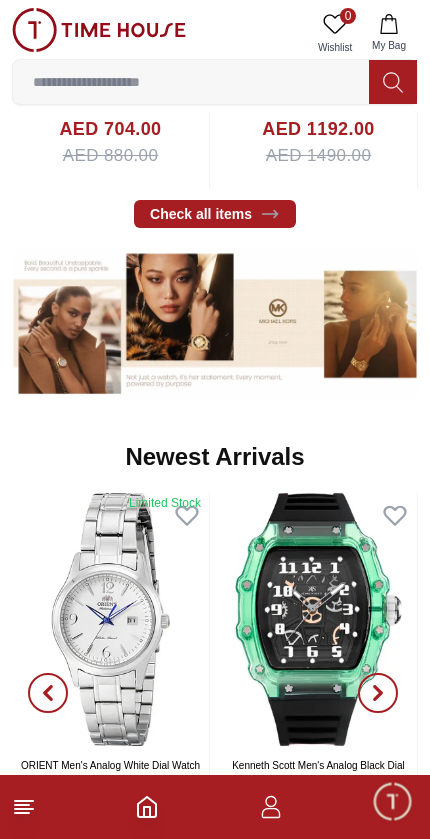 click 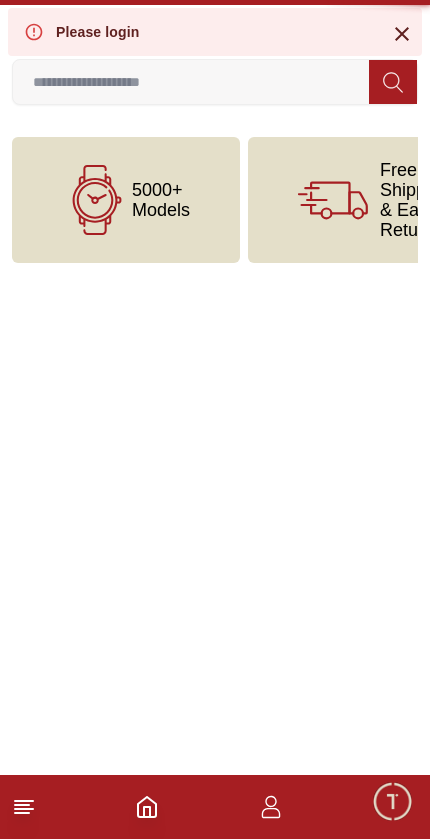 scroll, scrollTop: 0, scrollLeft: 0, axis: both 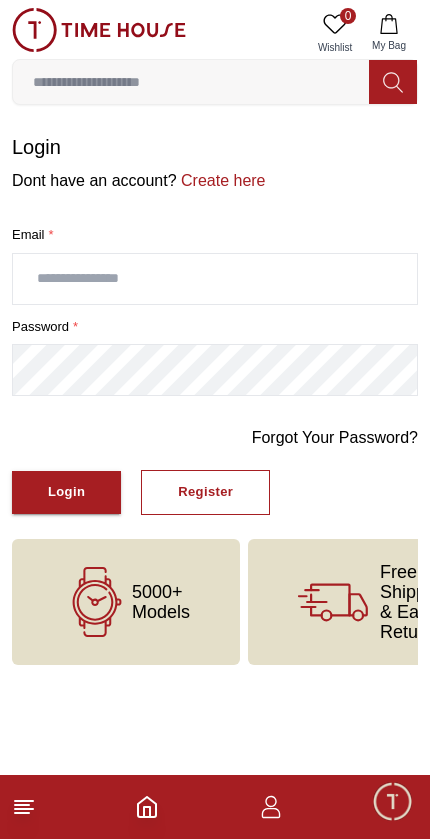 click at bounding box center [215, 807] 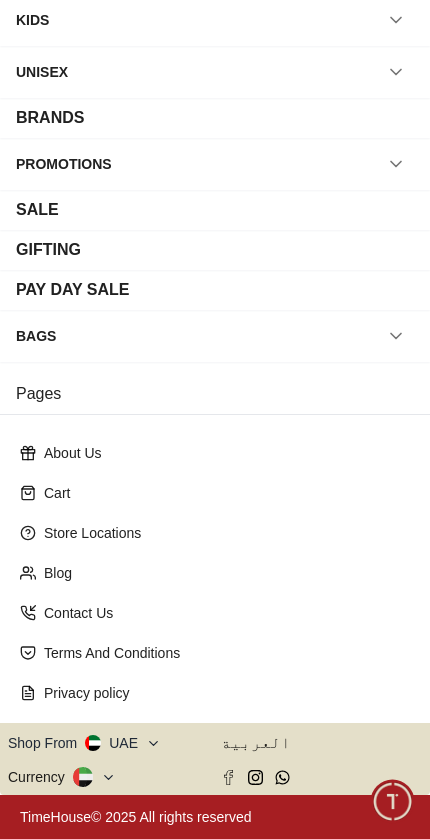scroll, scrollTop: 186, scrollLeft: 0, axis: vertical 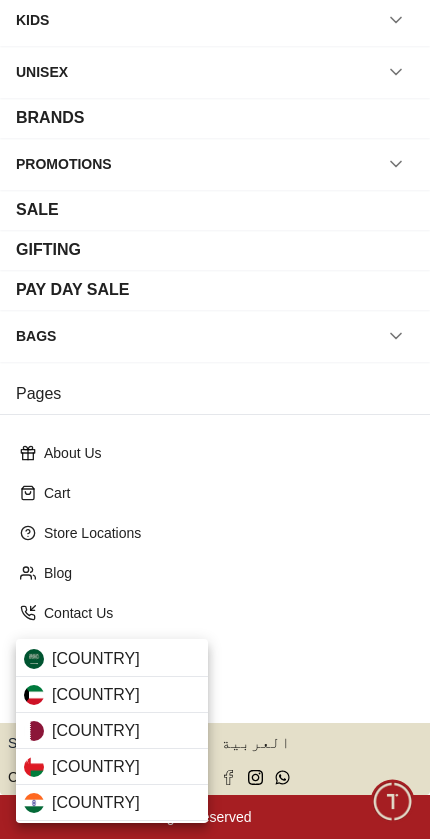 click on "[COUNTRY]" at bounding box center [112, 731] 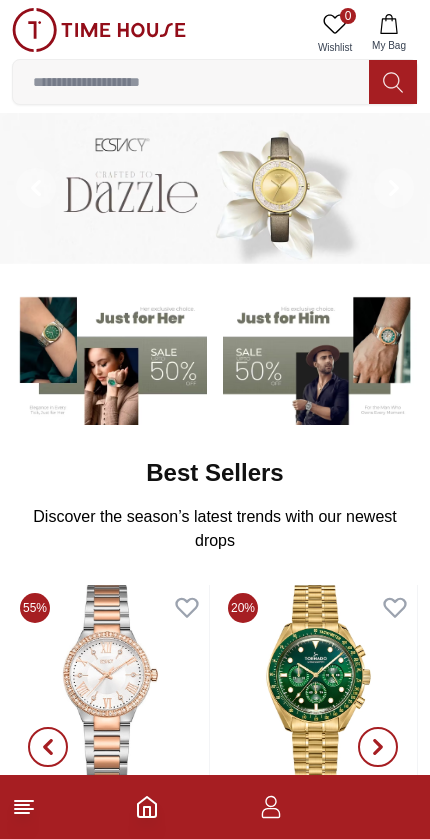 scroll, scrollTop: 0, scrollLeft: 0, axis: both 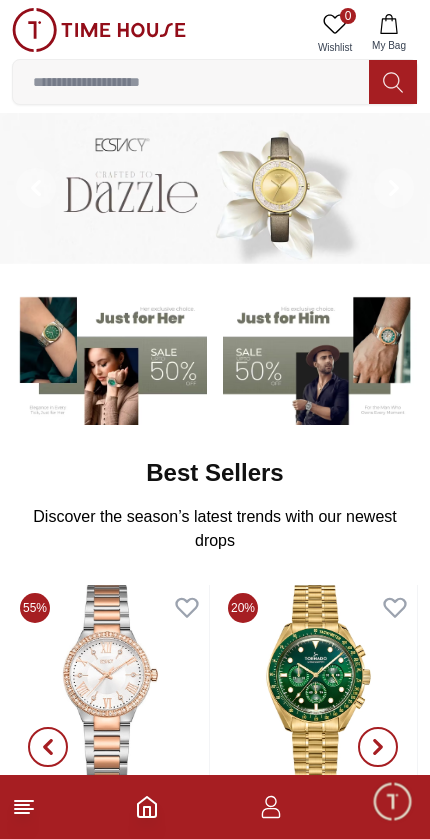 click at bounding box center (191, 82) 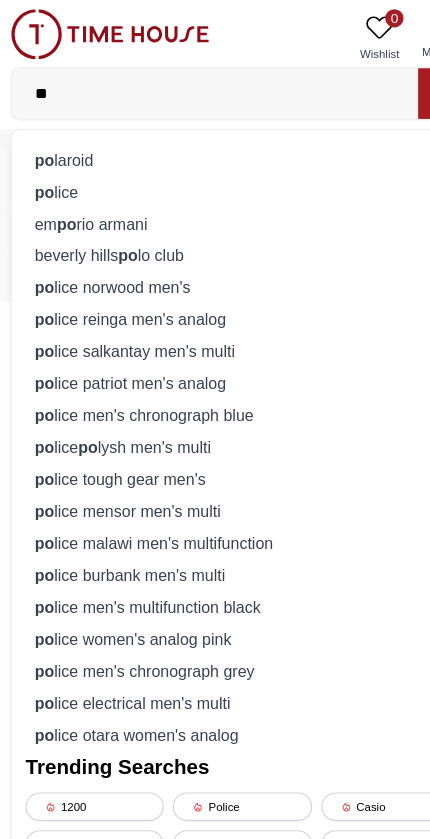 type on "**" 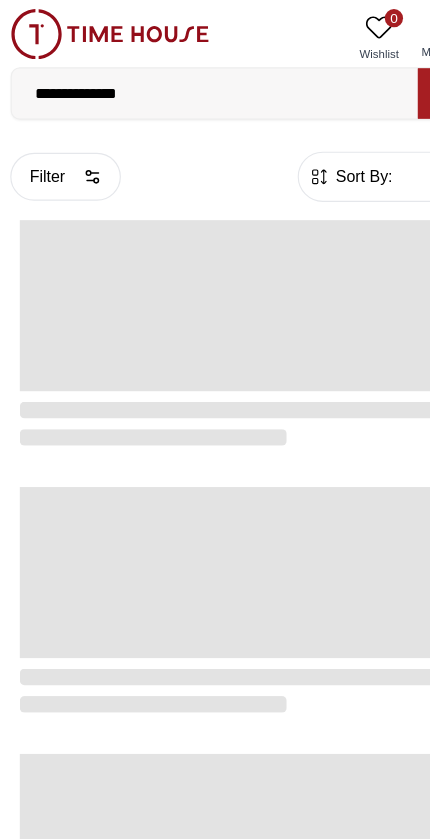 click on "**********" at bounding box center [191, 82] 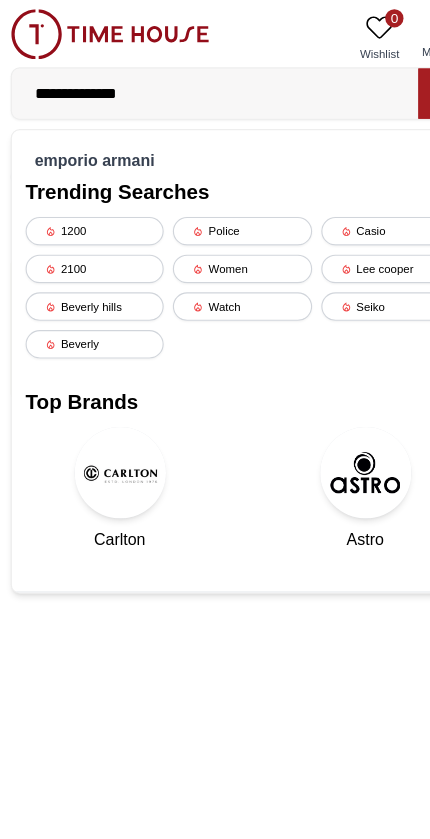 click on "**********" at bounding box center (191, 82) 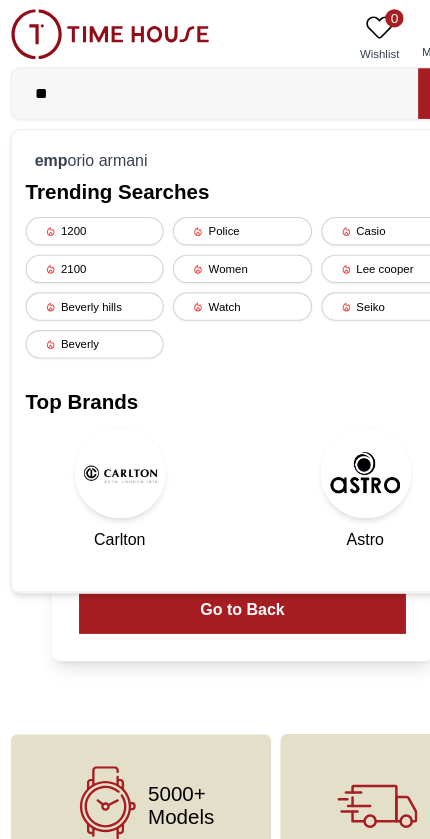 type on "*" 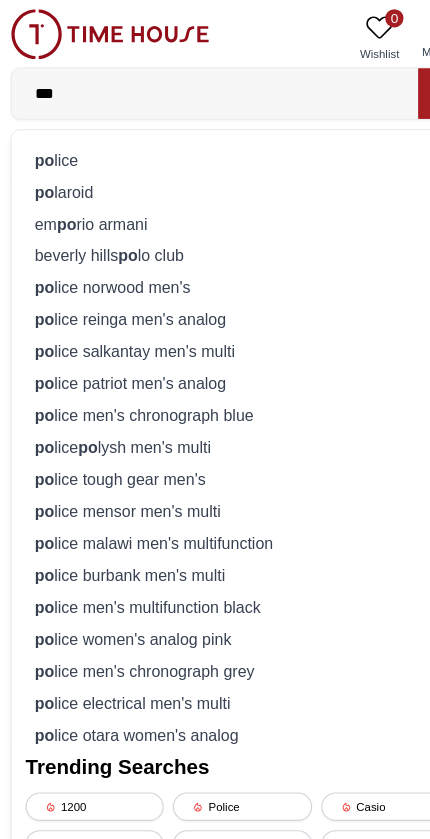 scroll, scrollTop: 0, scrollLeft: 0, axis: both 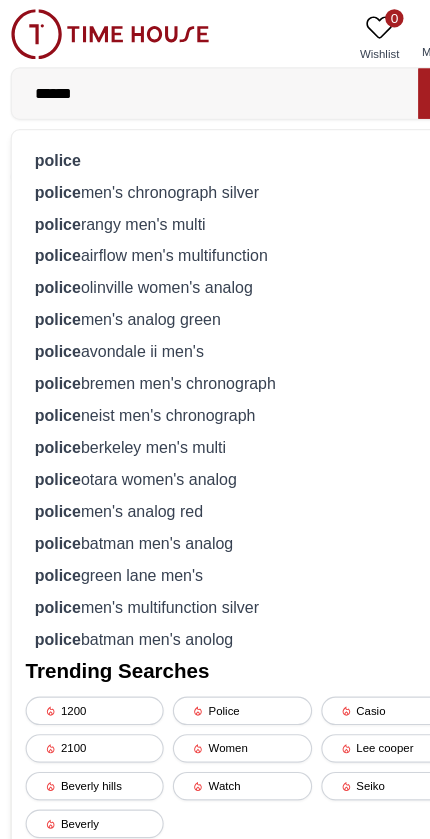 type on "******" 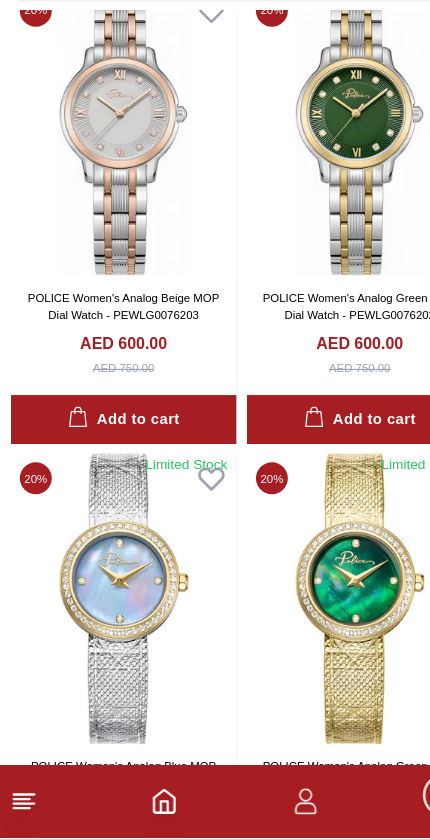 scroll, scrollTop: 525, scrollLeft: 0, axis: vertical 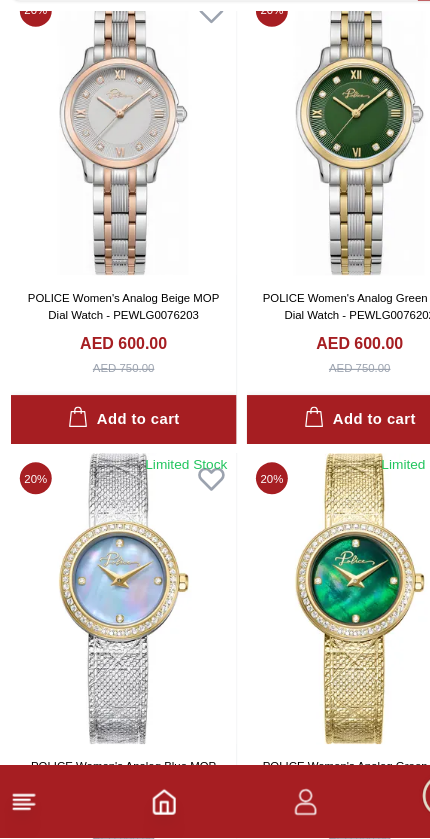 click 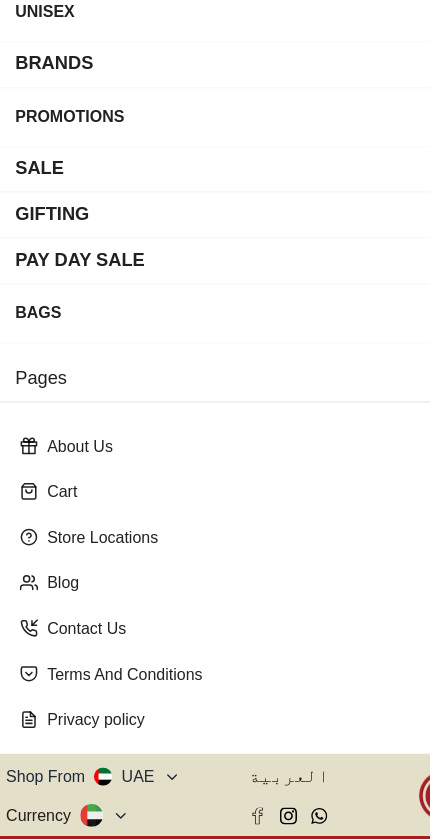 scroll, scrollTop: 178, scrollLeft: 0, axis: vertical 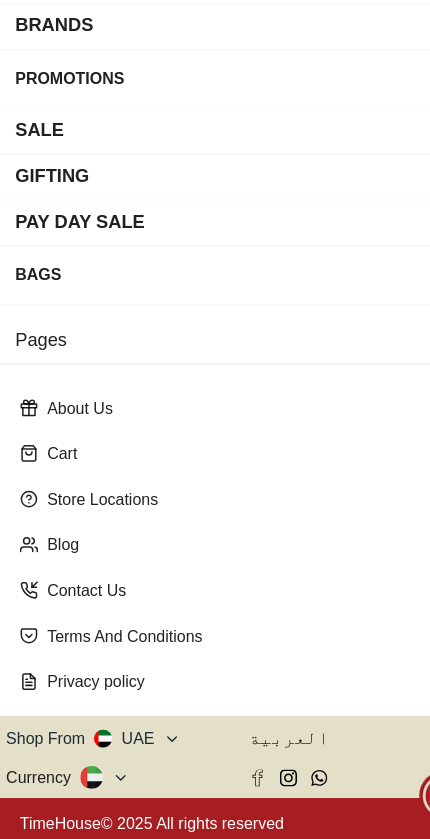 click on "Shop From UAE" at bounding box center [84, 751] 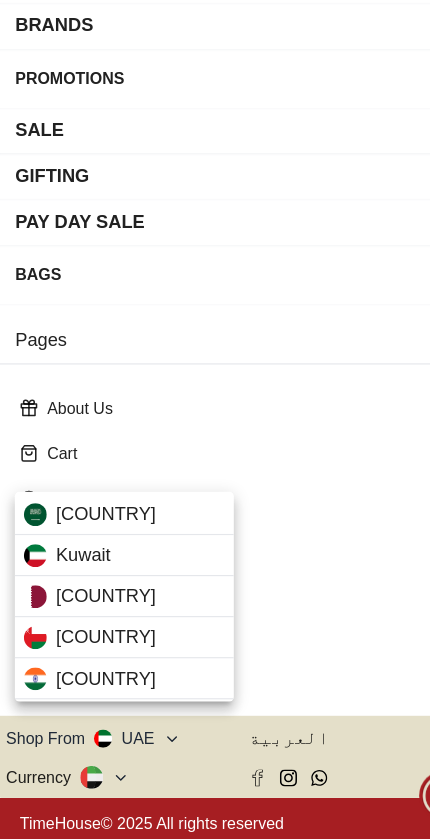 click on "[COUNTRY]" at bounding box center (112, 627) 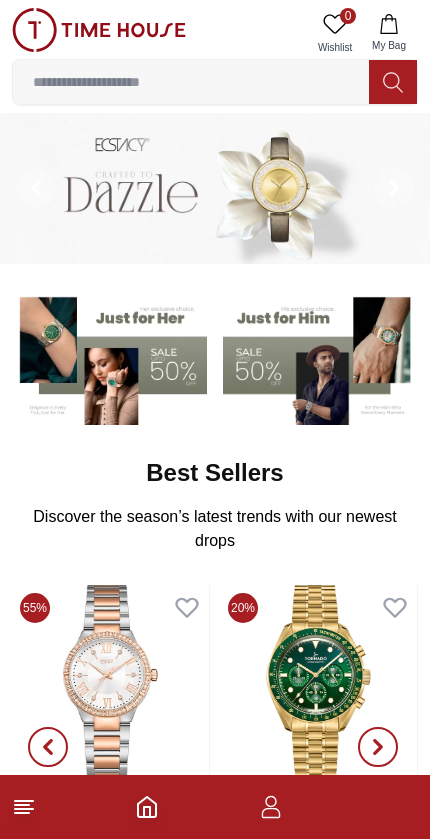 scroll, scrollTop: 0, scrollLeft: 0, axis: both 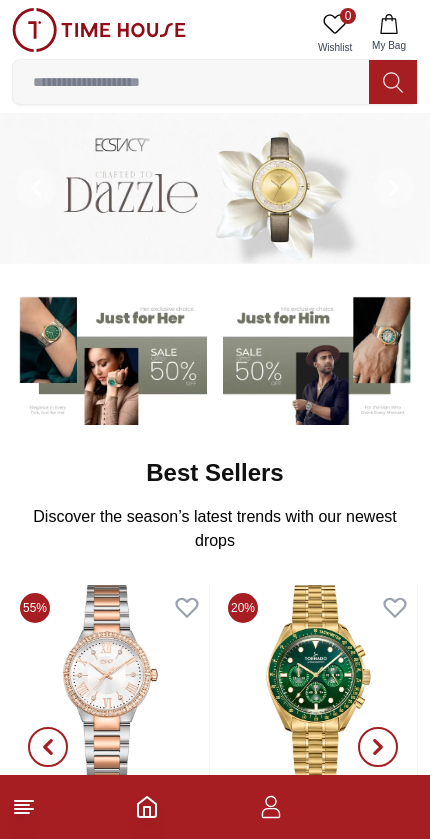 click 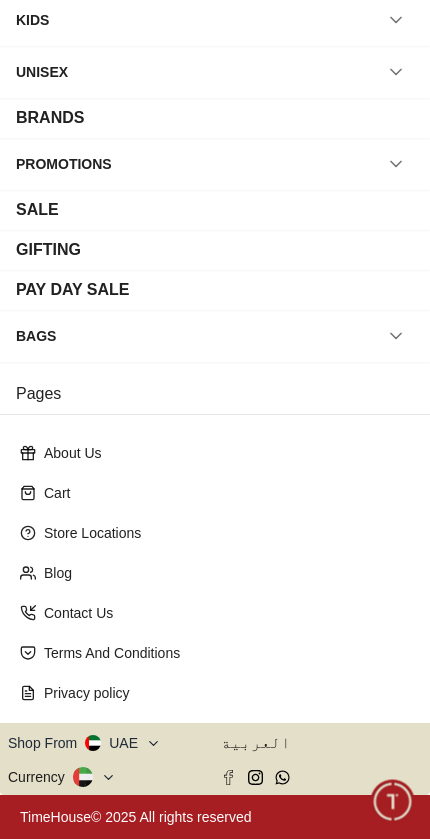 scroll, scrollTop: 186, scrollLeft: 0, axis: vertical 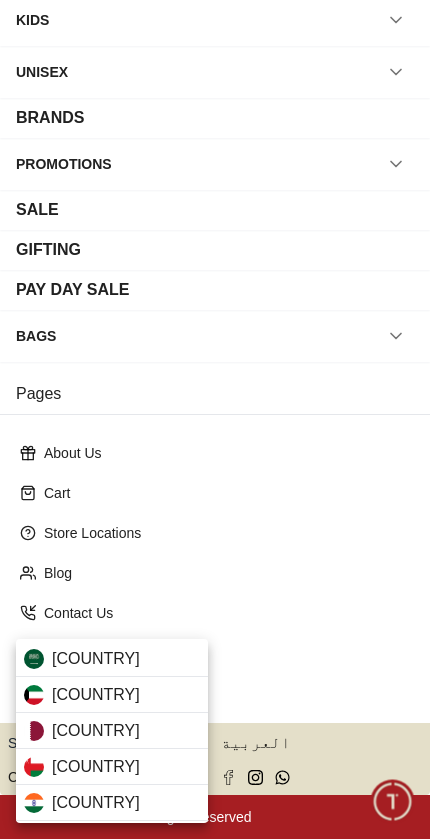 click on "[COUNTRY]" at bounding box center [112, 731] 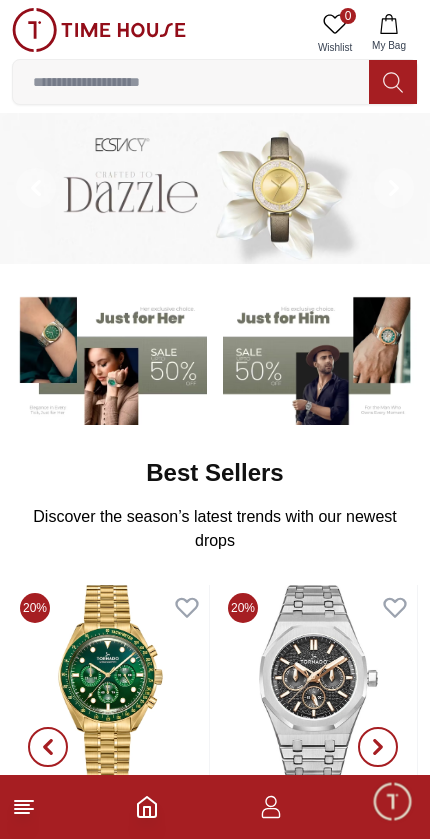 scroll, scrollTop: 0, scrollLeft: 0, axis: both 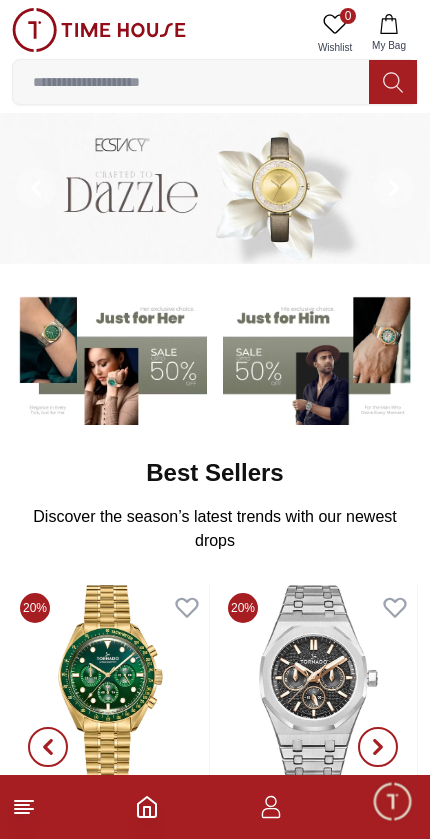 click at bounding box center (320, 357) 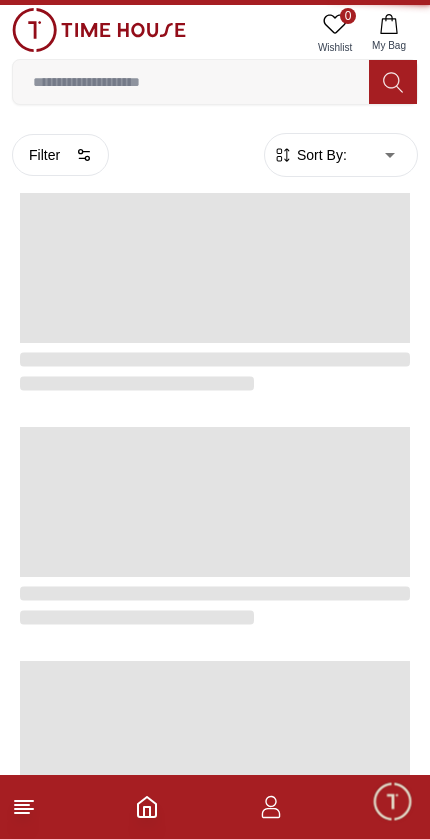 scroll, scrollTop: 22, scrollLeft: 0, axis: vertical 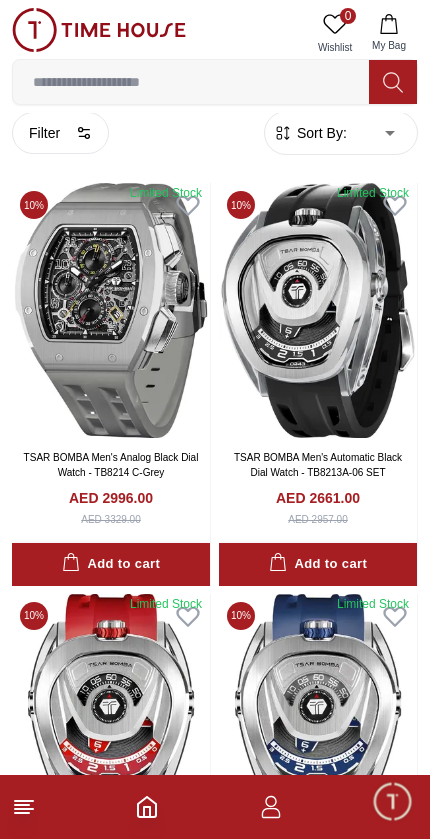 click at bounding box center [215, 807] 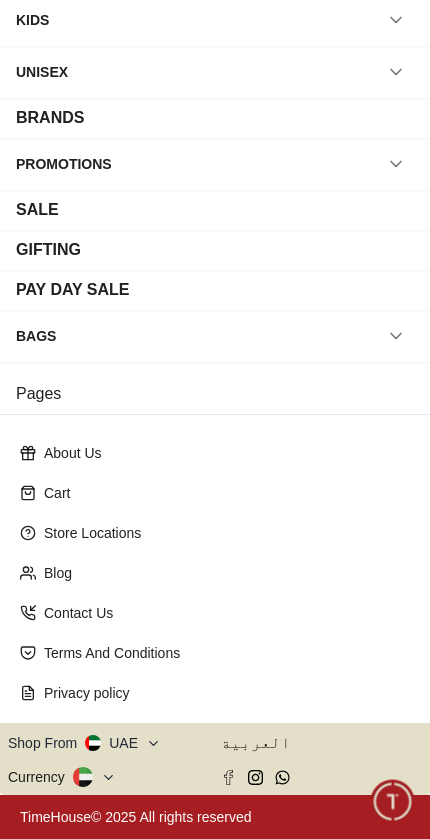 scroll, scrollTop: 186, scrollLeft: 0, axis: vertical 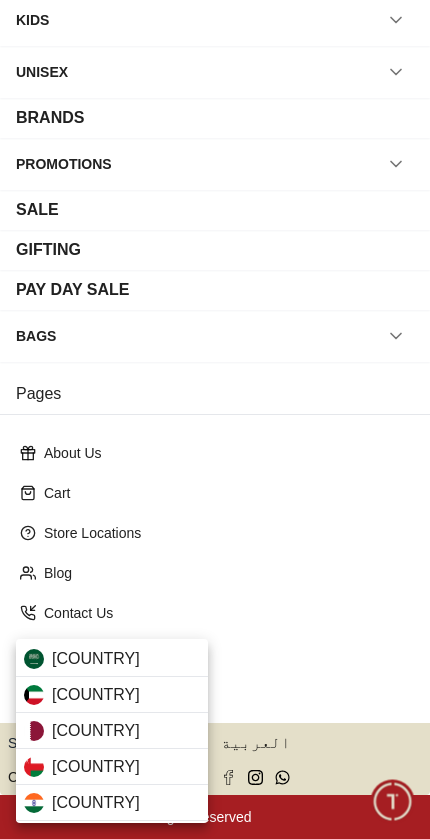click on "[COUNTRY]" at bounding box center (112, 731) 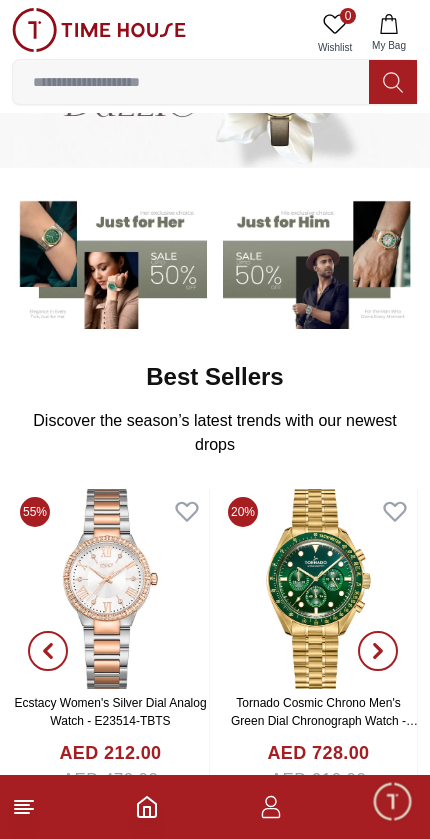 scroll, scrollTop: 135, scrollLeft: 0, axis: vertical 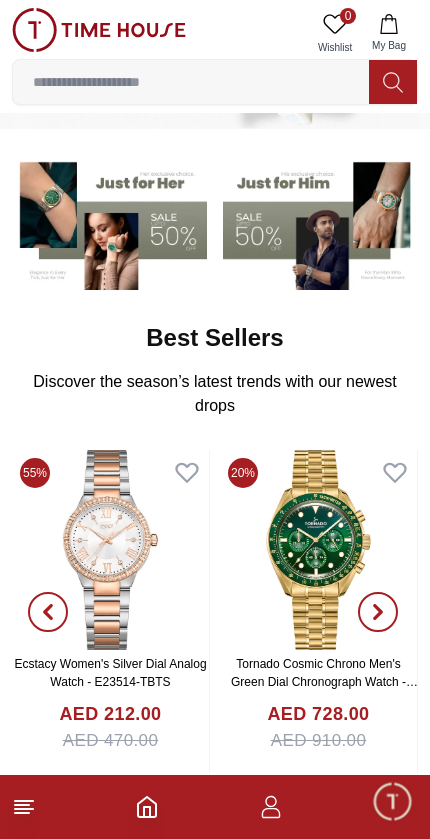 click 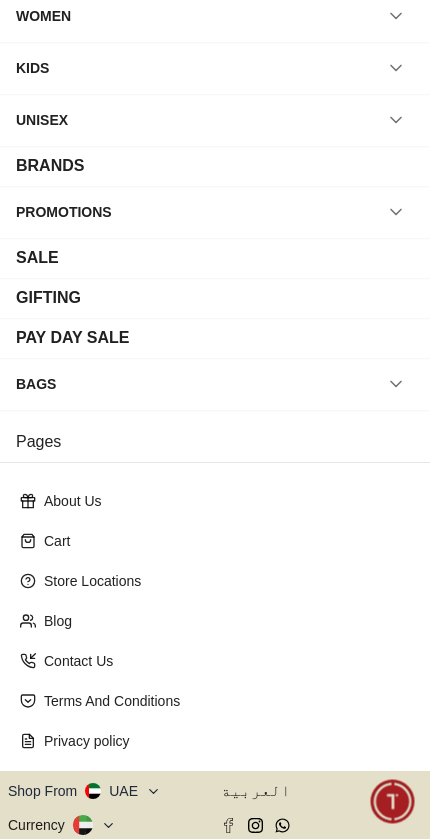 scroll, scrollTop: 150, scrollLeft: 0, axis: vertical 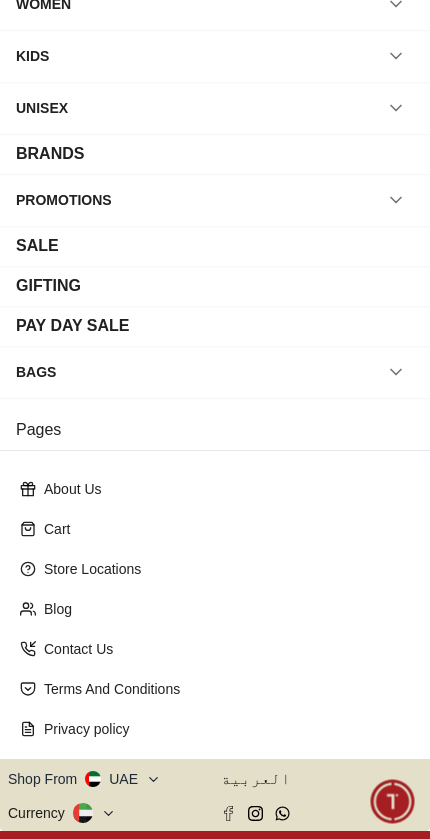 click on "Shop From UAE" at bounding box center (84, 779) 